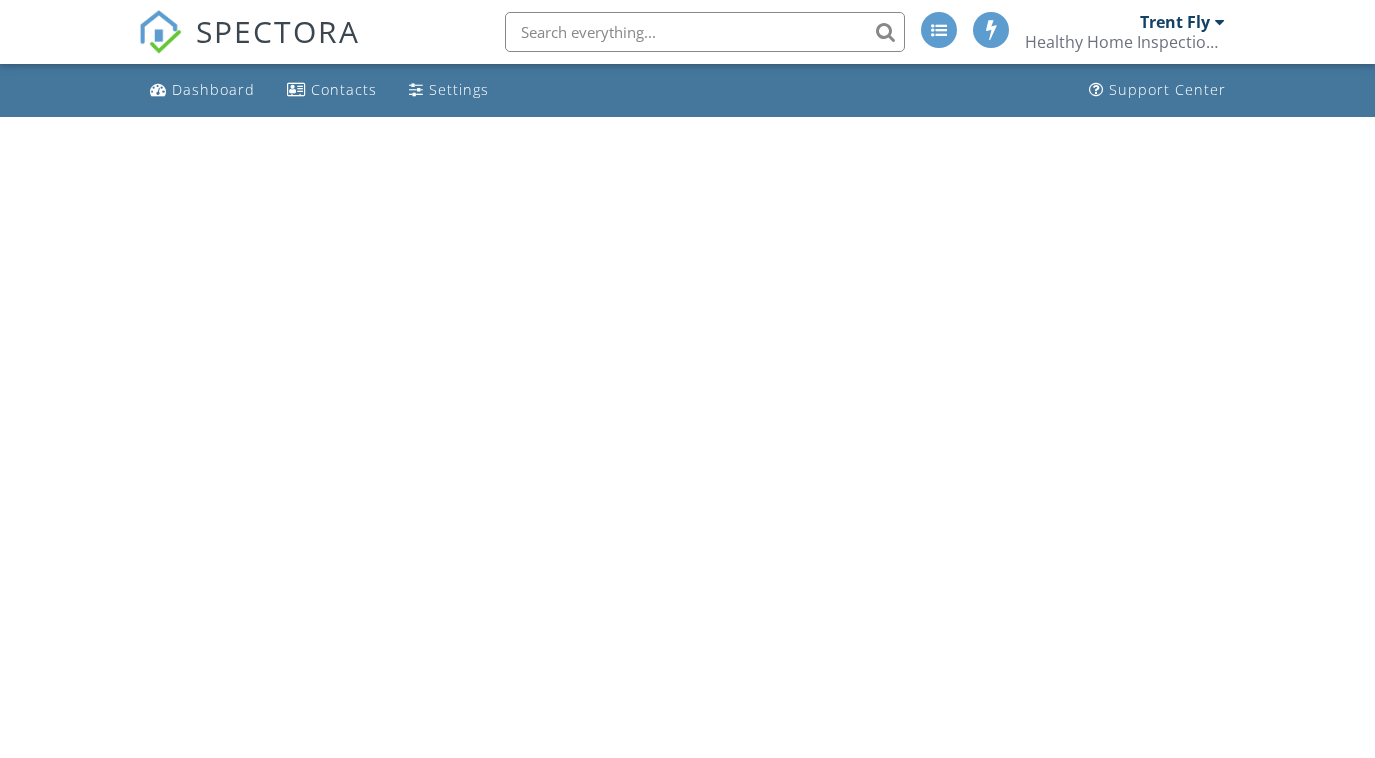 scroll, scrollTop: 0, scrollLeft: 0, axis: both 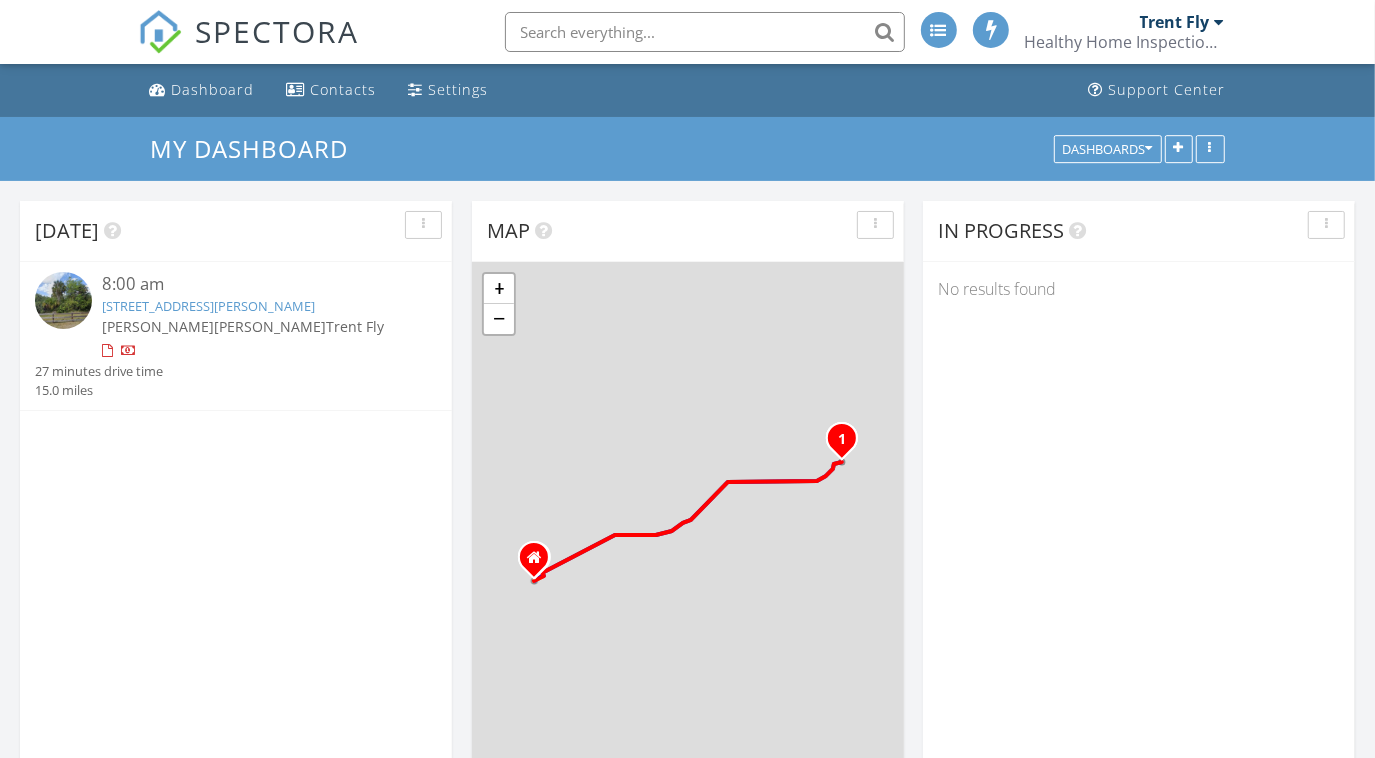 click on "12251 Old Rodeo Drive, Alva, FL 33920" at bounding box center [208, 306] 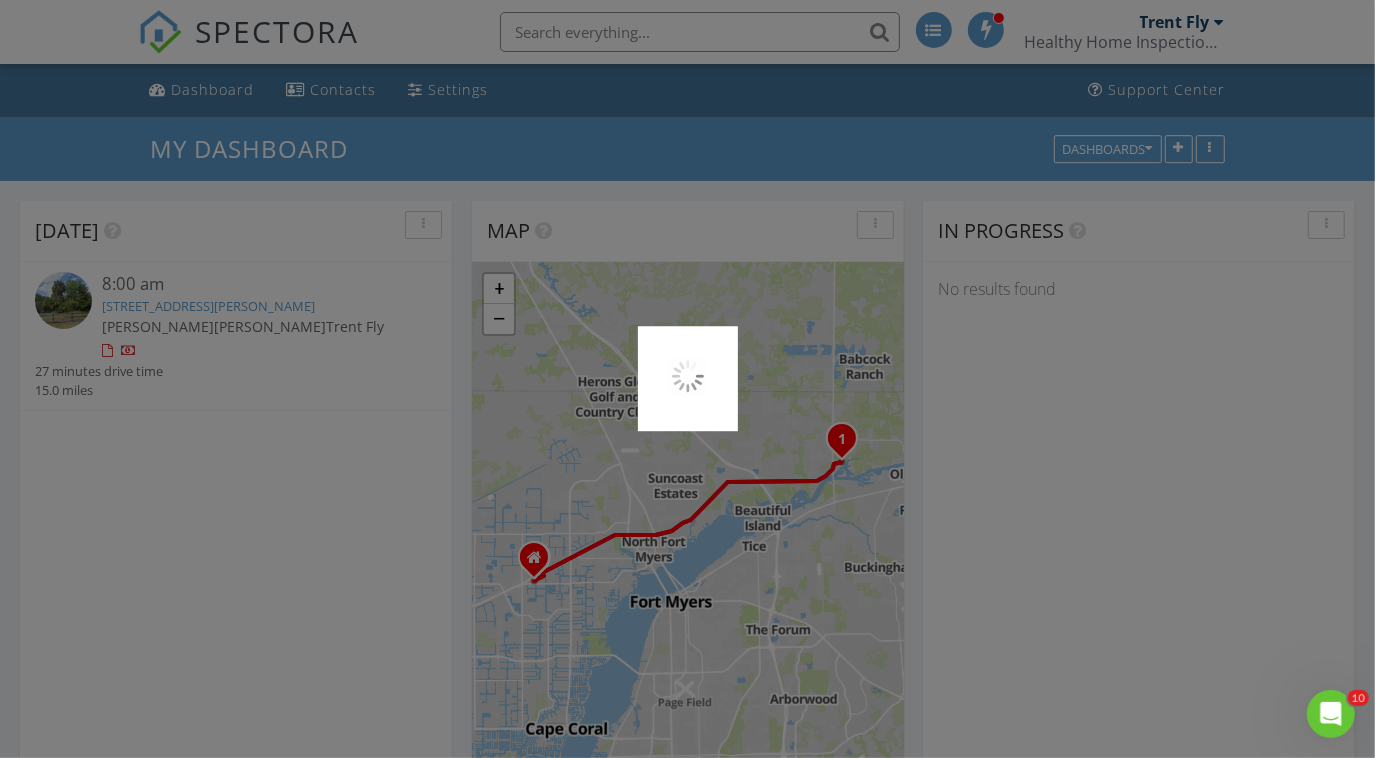 scroll, scrollTop: 0, scrollLeft: 0, axis: both 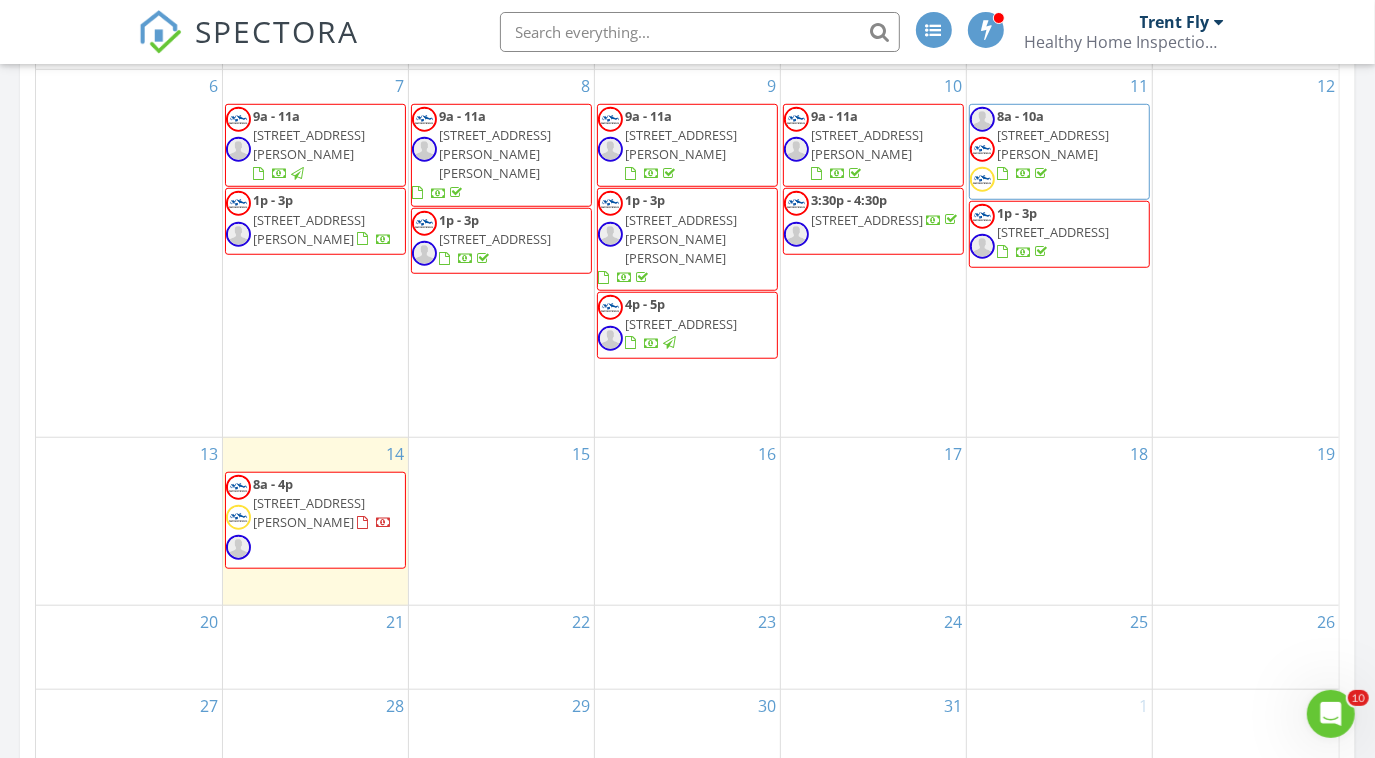 click on "15261 N Pebble Lane, Fort Myers 33912" at bounding box center (1053, 144) 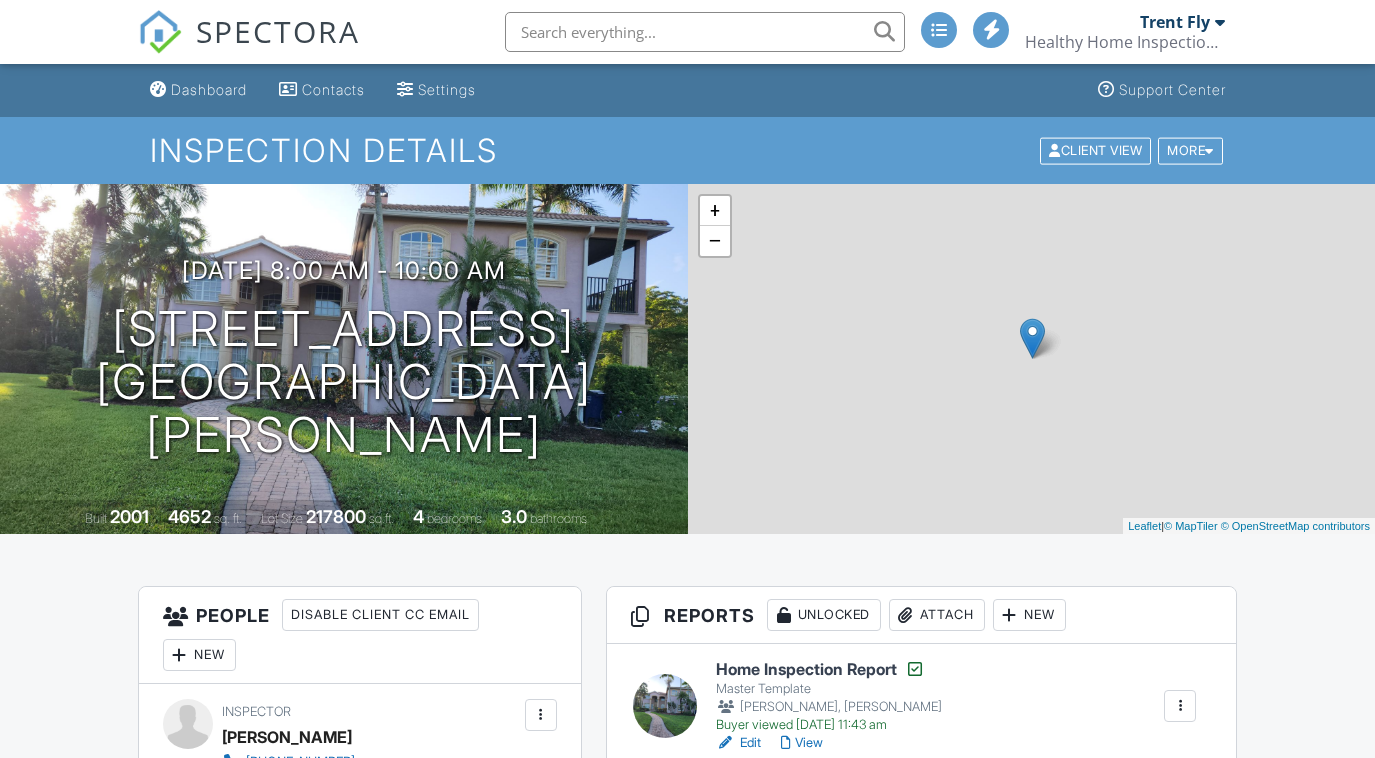 scroll, scrollTop: 301, scrollLeft: 0, axis: vertical 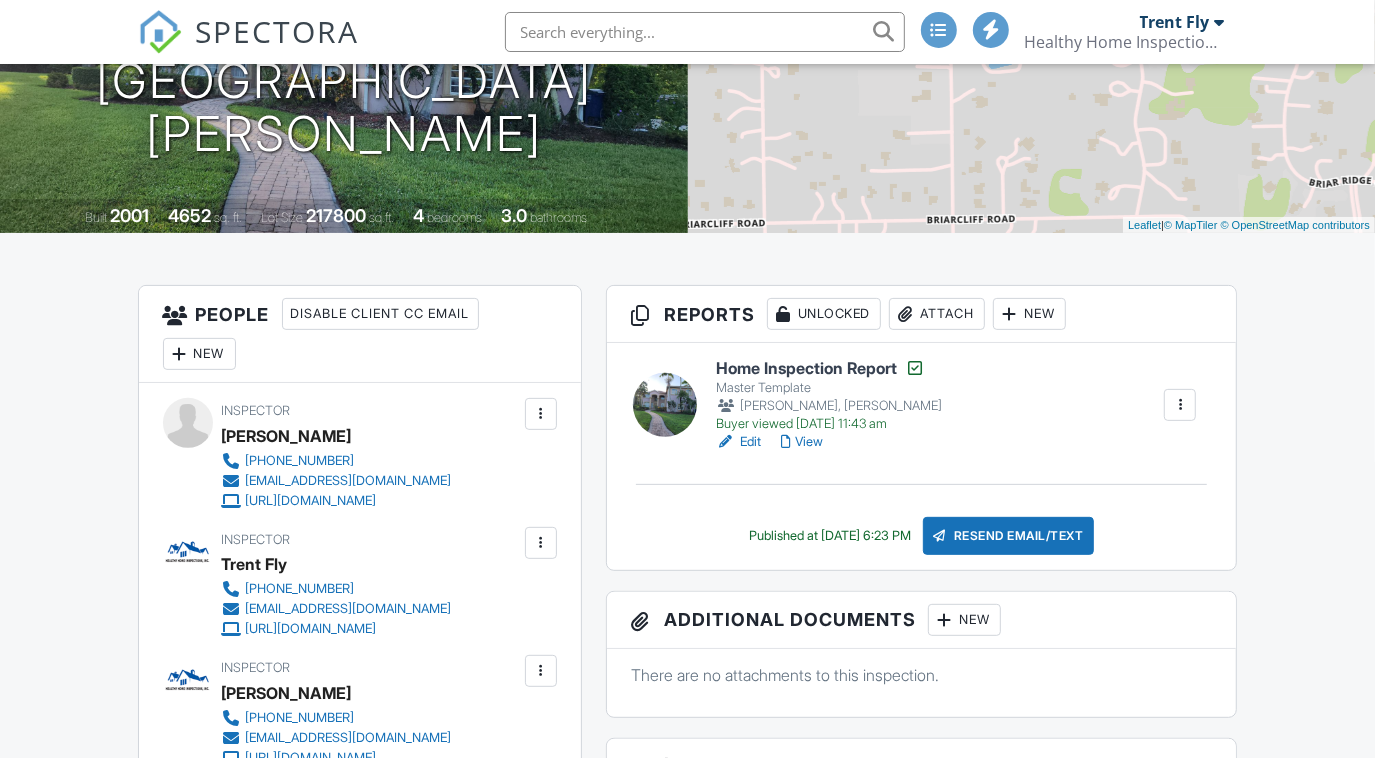 click on "Edit" at bounding box center [738, 442] 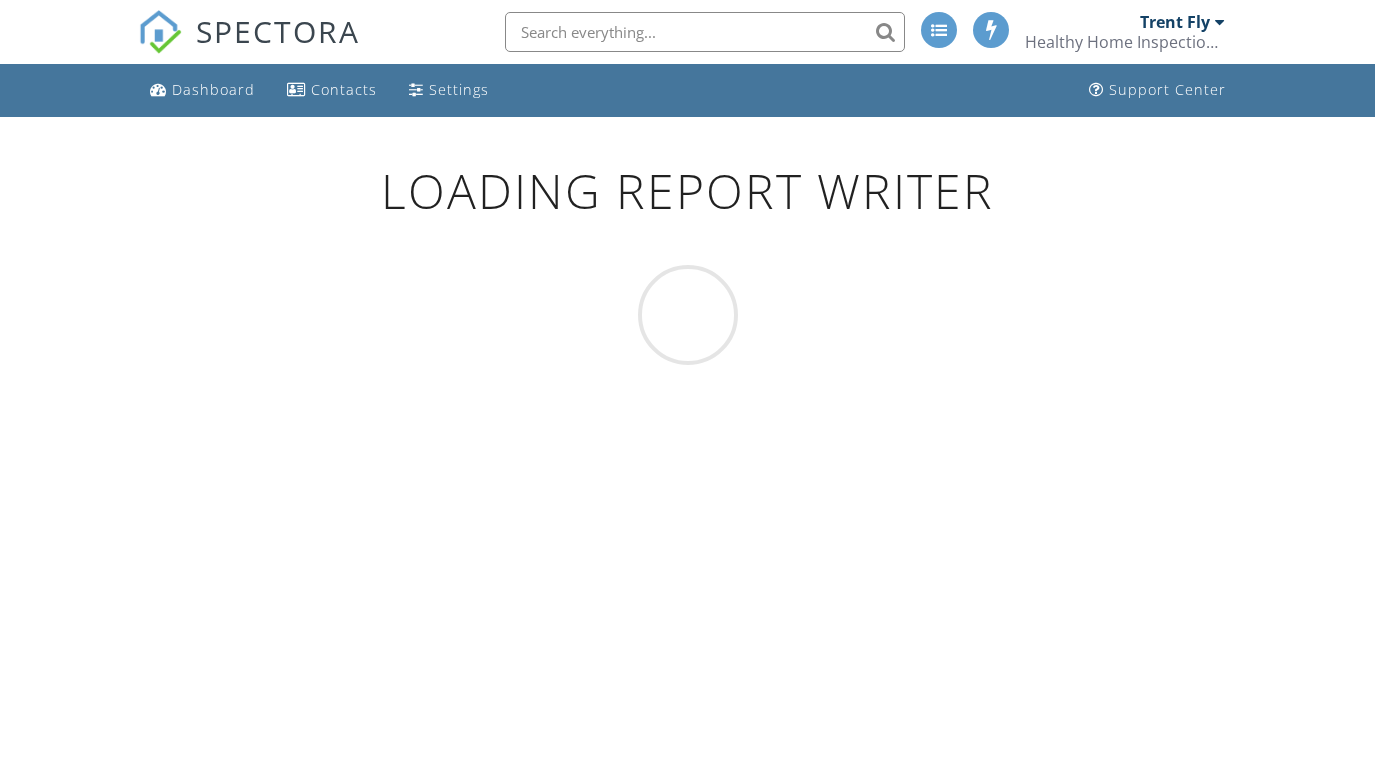 scroll, scrollTop: 0, scrollLeft: 0, axis: both 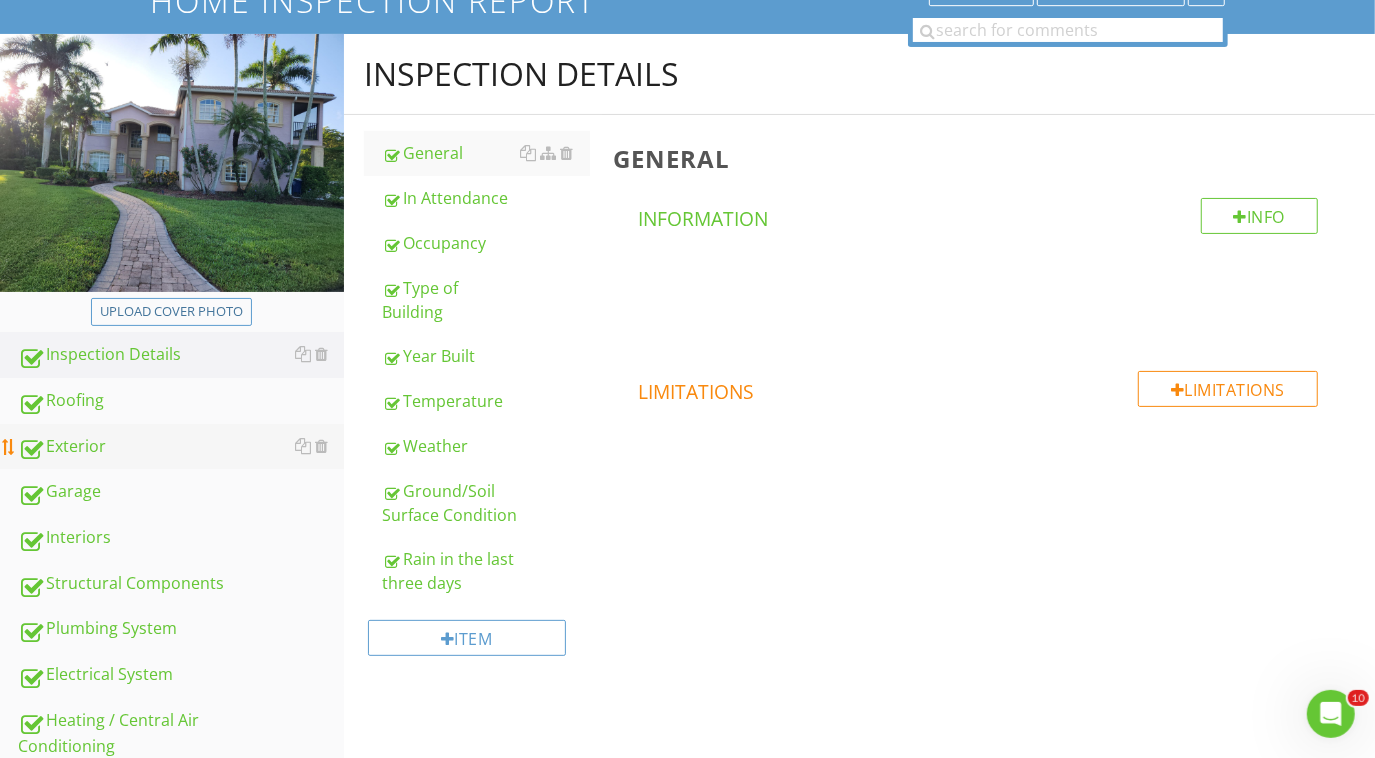 click on "Exterior" at bounding box center [181, 447] 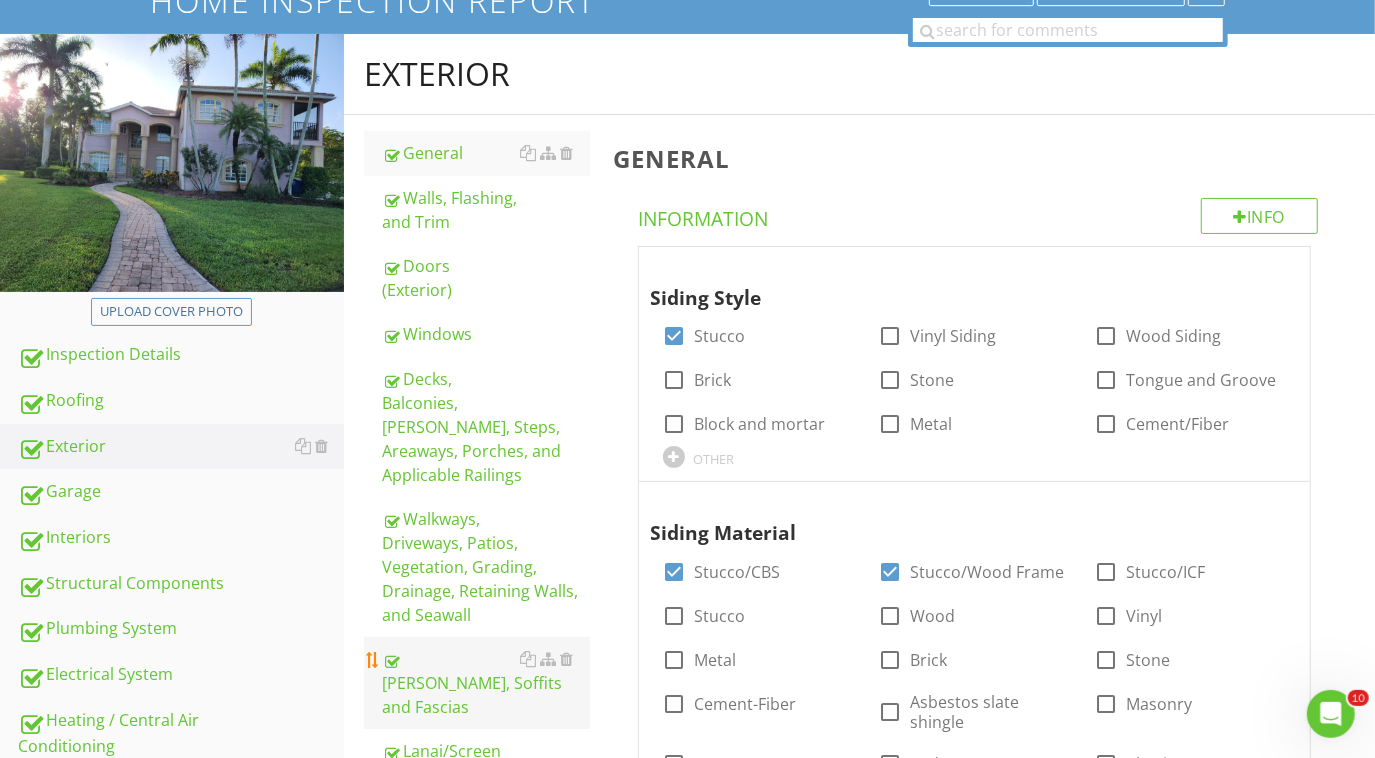 click on "Eaves, Soffits and Fascias" at bounding box center [486, 683] 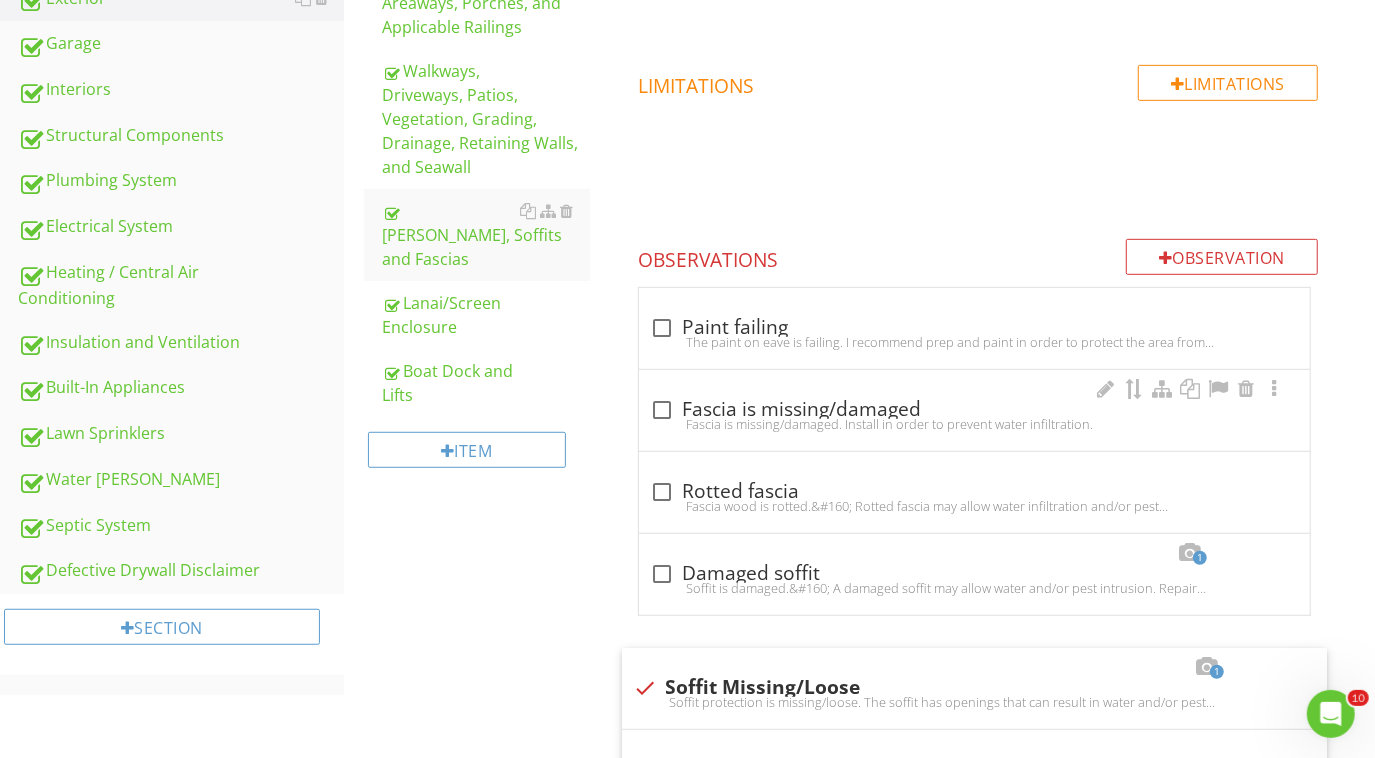 scroll, scrollTop: 621, scrollLeft: 0, axis: vertical 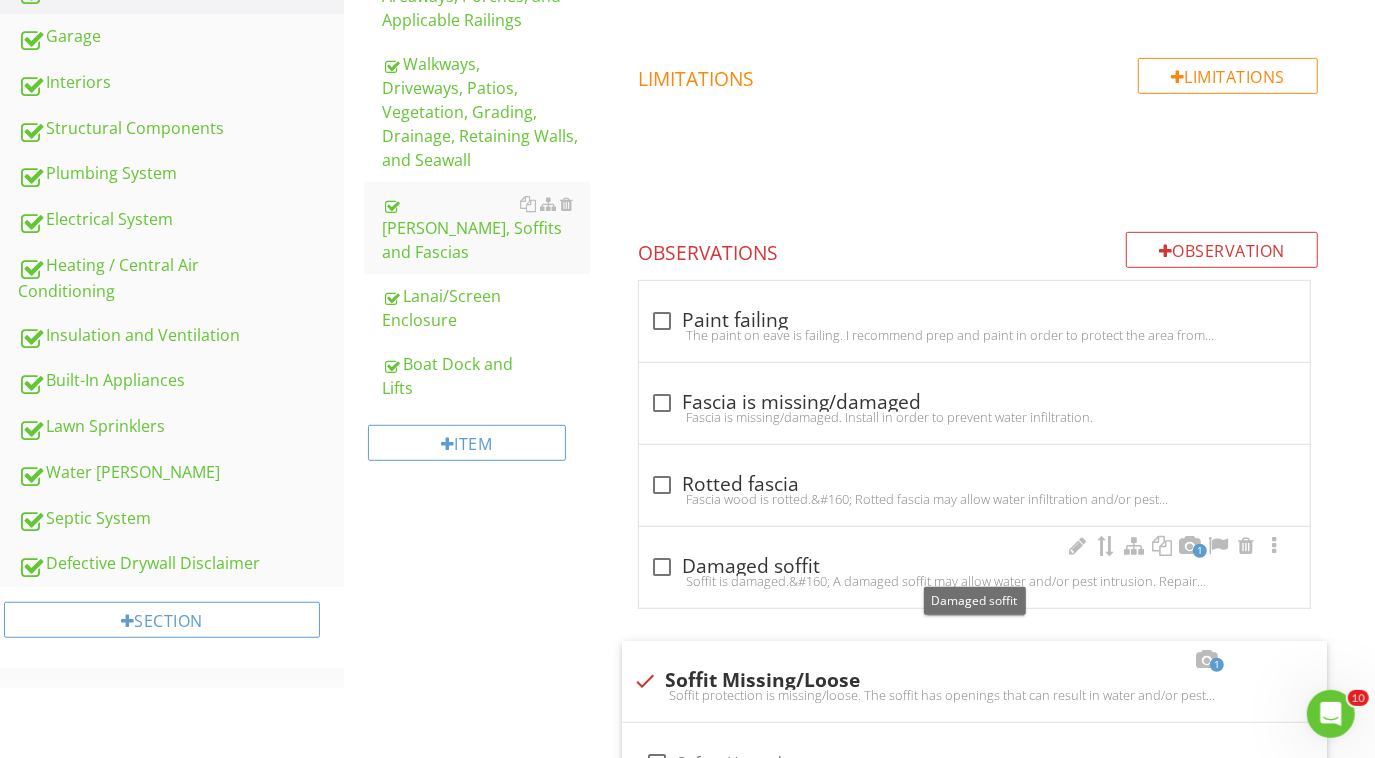 click at bounding box center [663, 567] 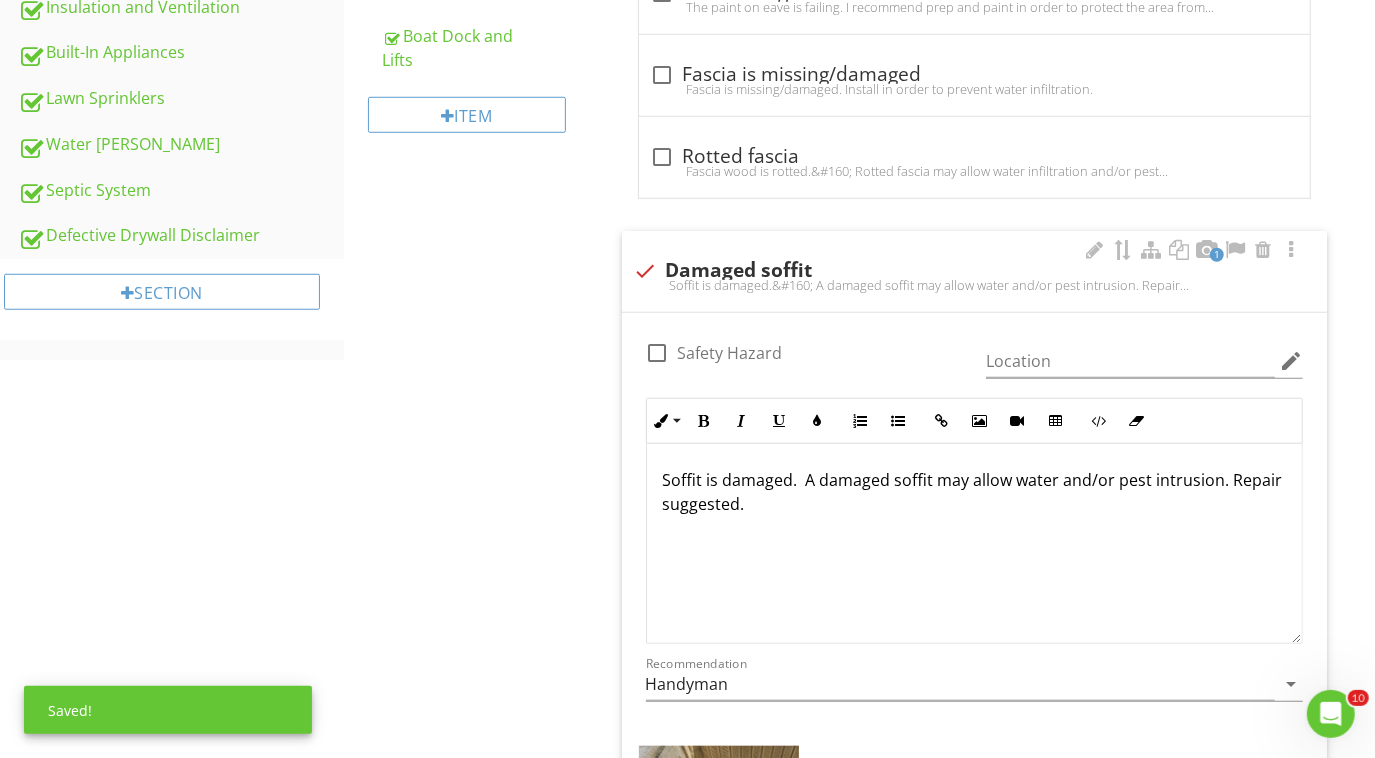 scroll, scrollTop: 954, scrollLeft: 0, axis: vertical 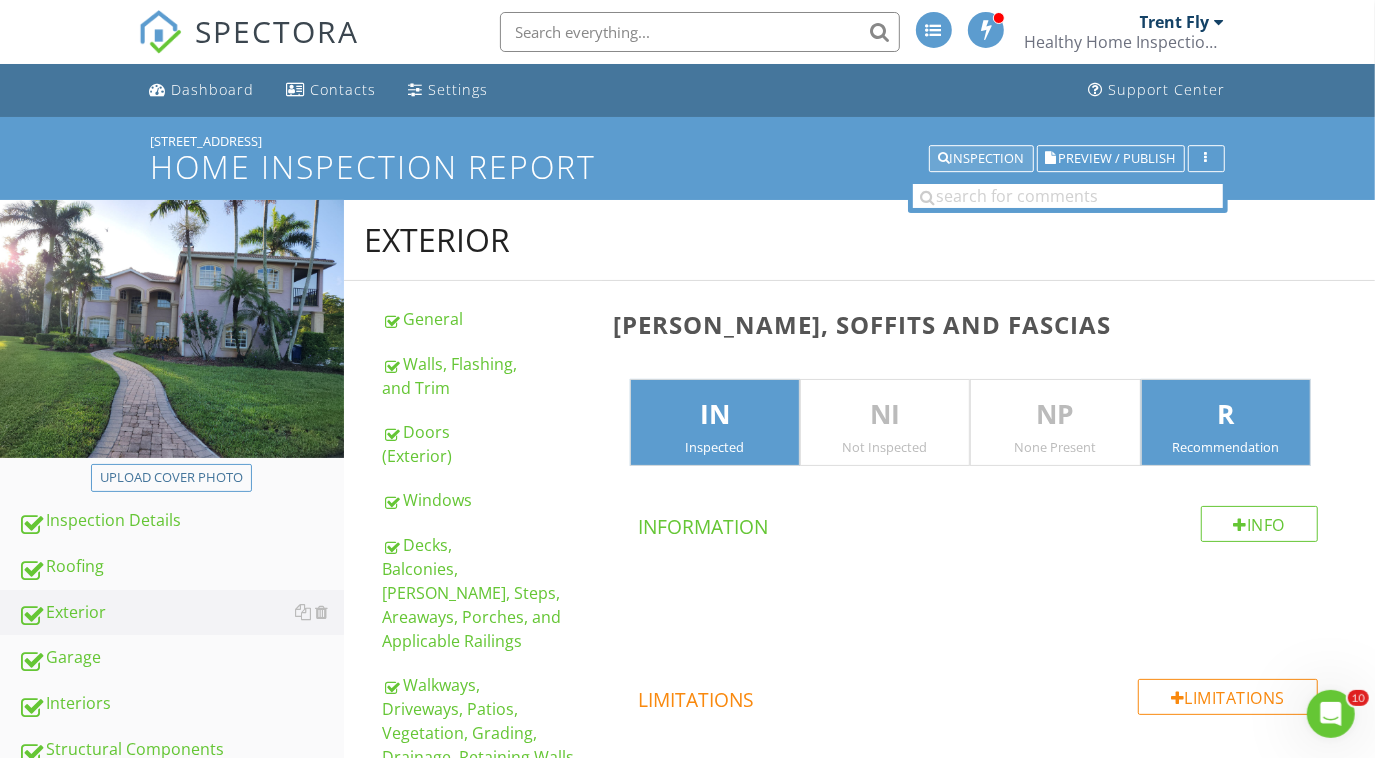click at bounding box center (944, 159) 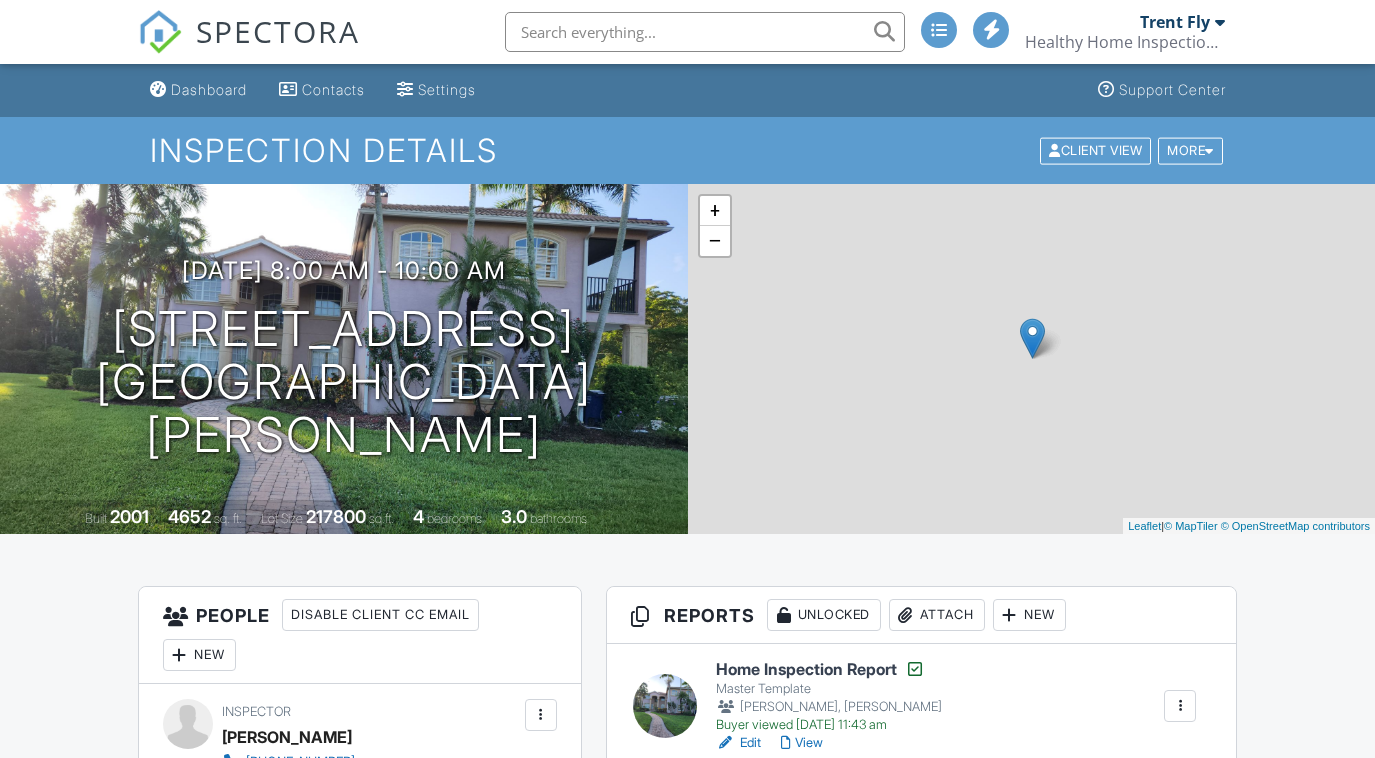 scroll, scrollTop: 0, scrollLeft: 0, axis: both 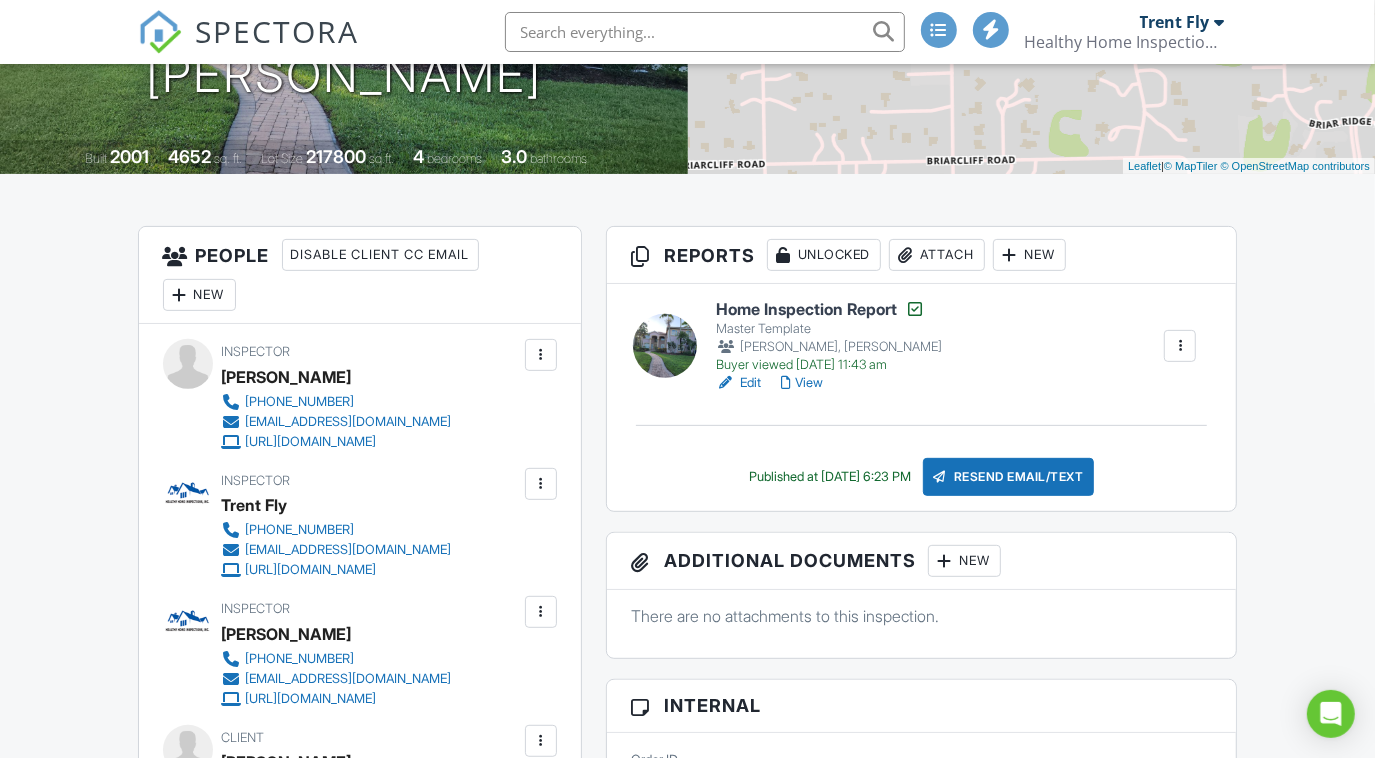 click on "View" at bounding box center (802, 383) 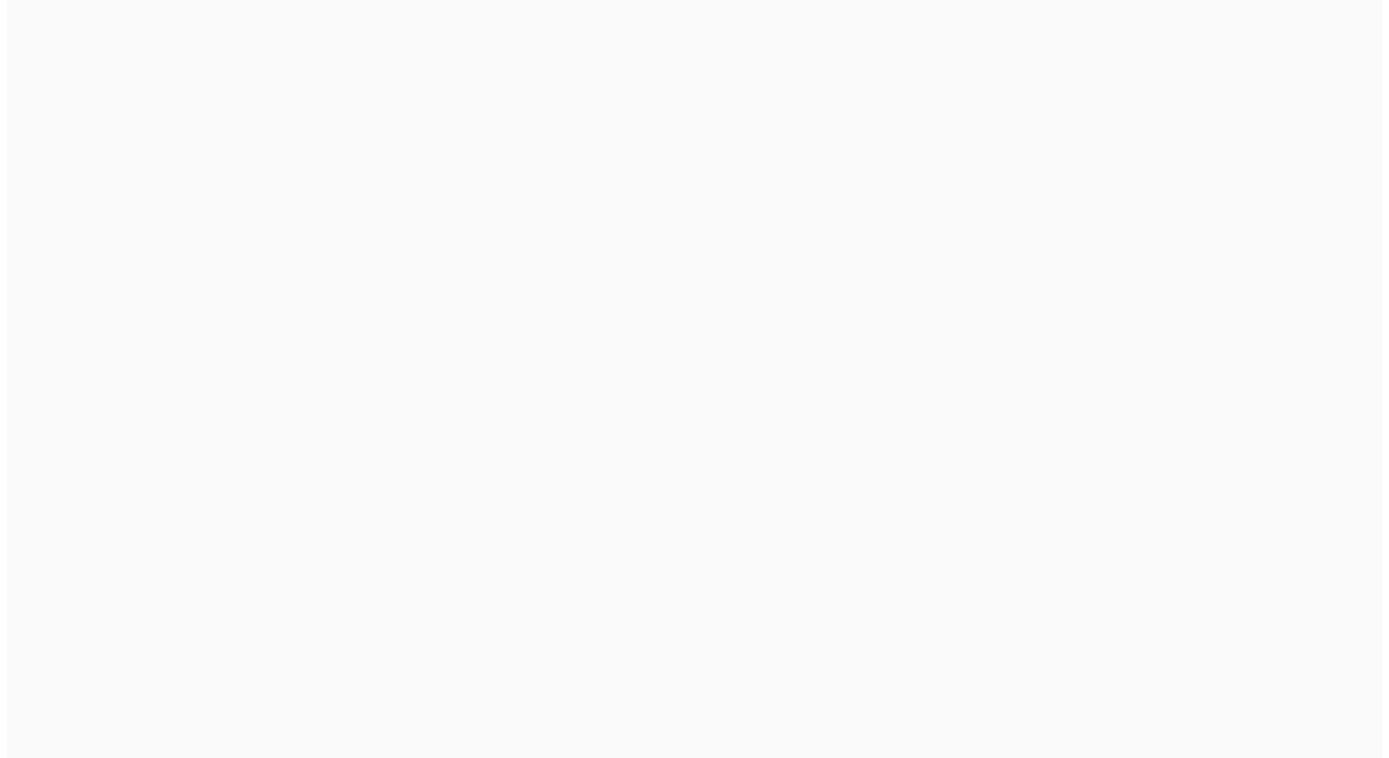 scroll, scrollTop: 0, scrollLeft: 0, axis: both 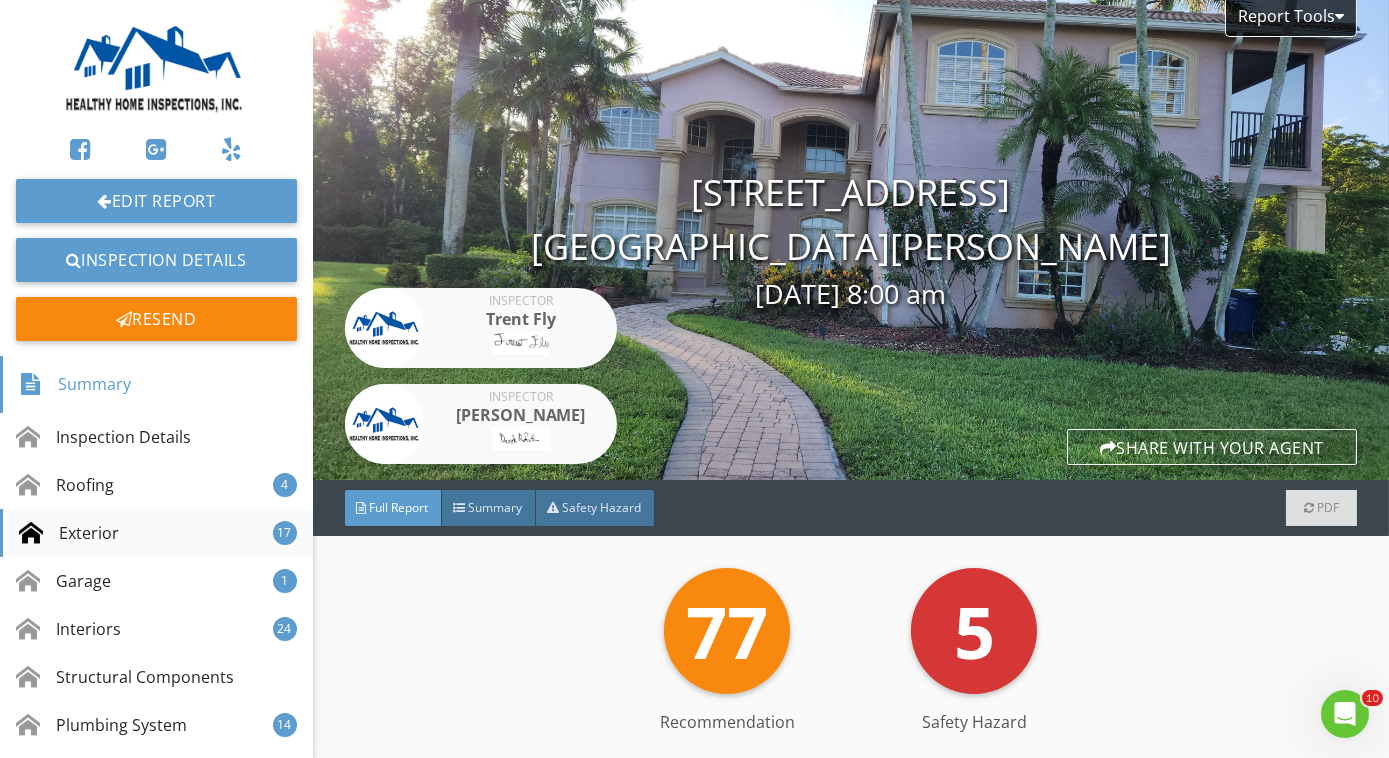 click on "Exterior
17" at bounding box center [156, 533] 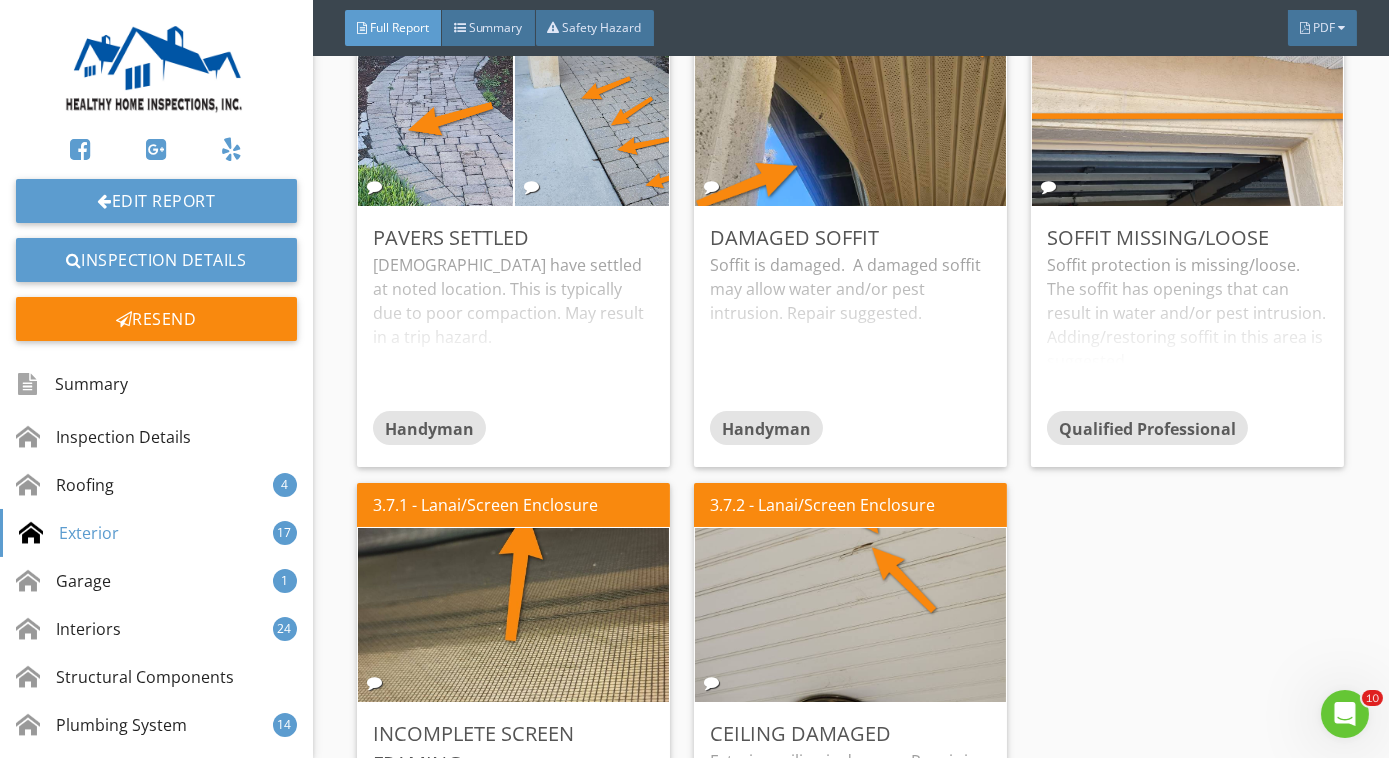 scroll, scrollTop: 5236, scrollLeft: 0, axis: vertical 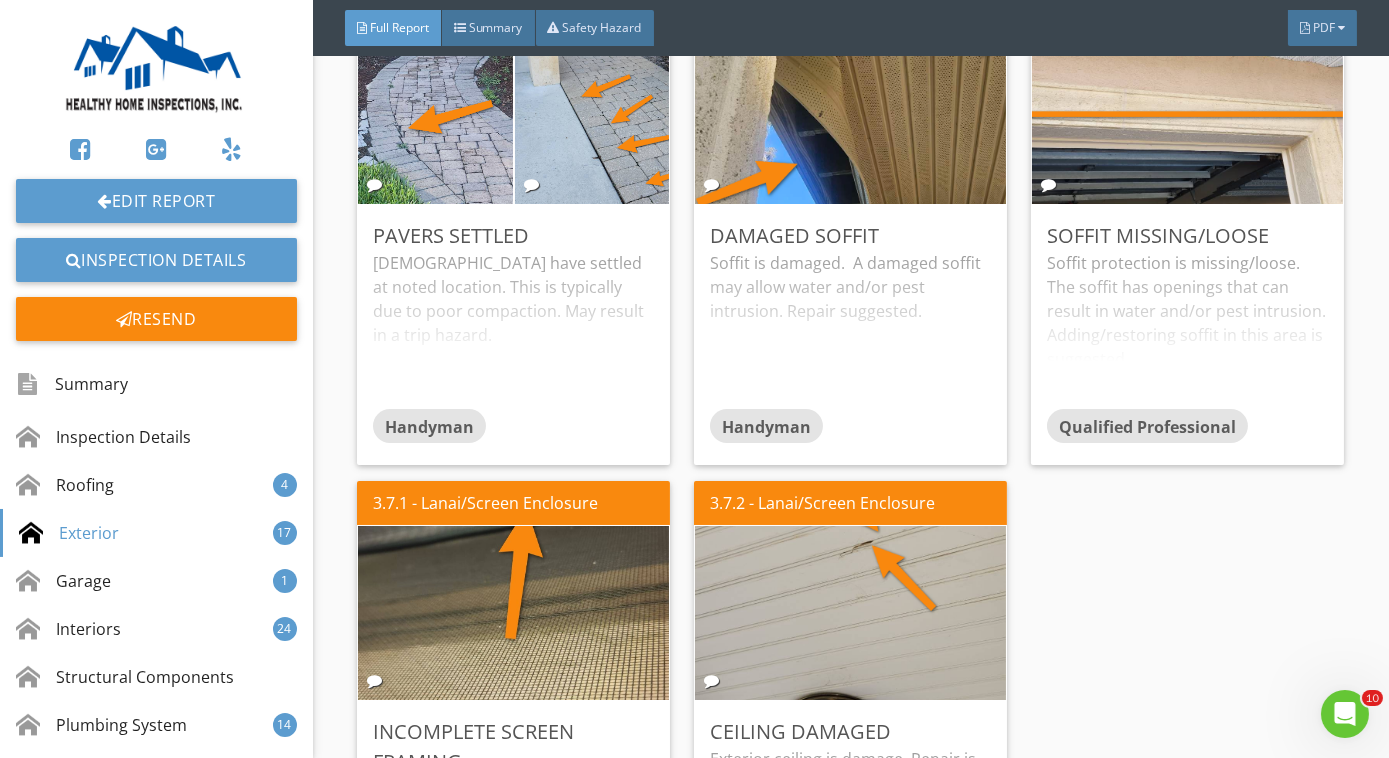click on "Full Report     Summary     Safety Hazard     PDF" at bounding box center [851, 28] 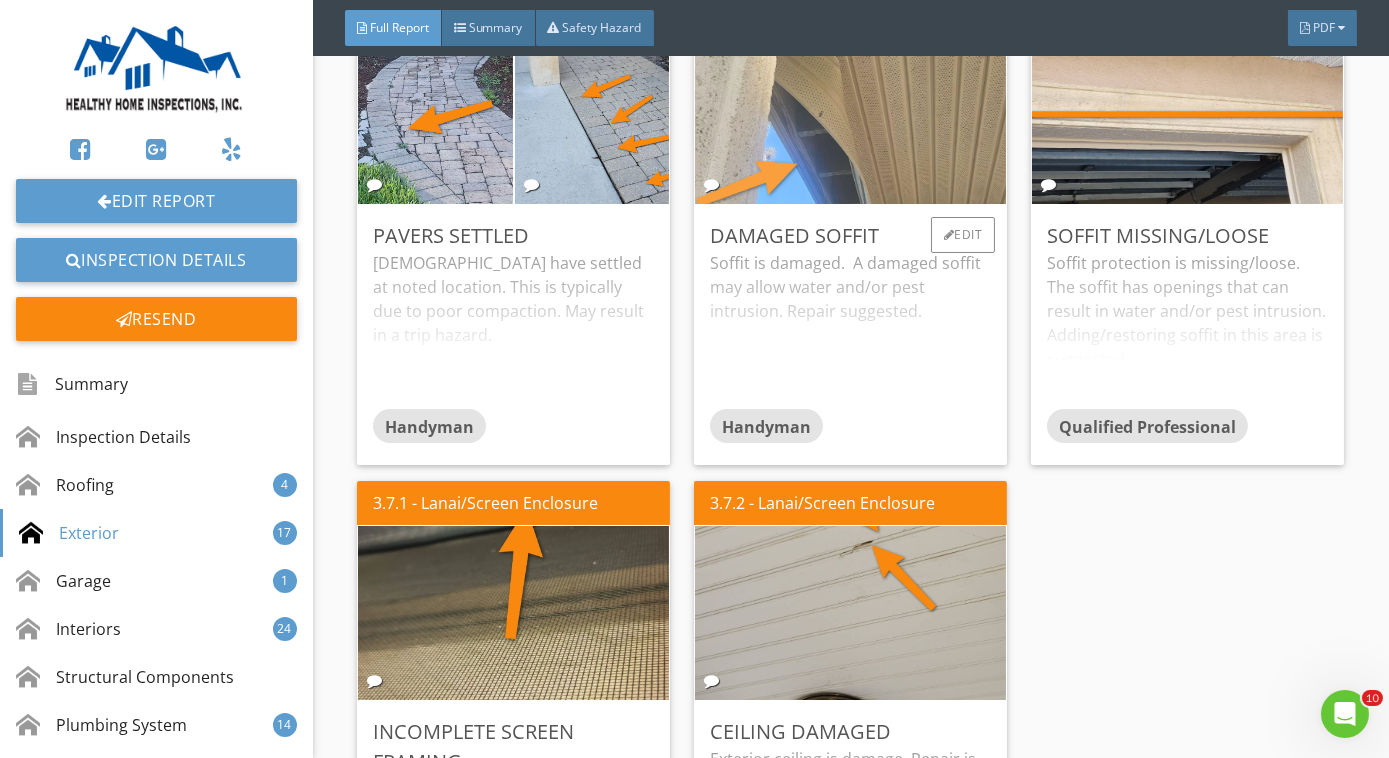 click at bounding box center (851, 117) 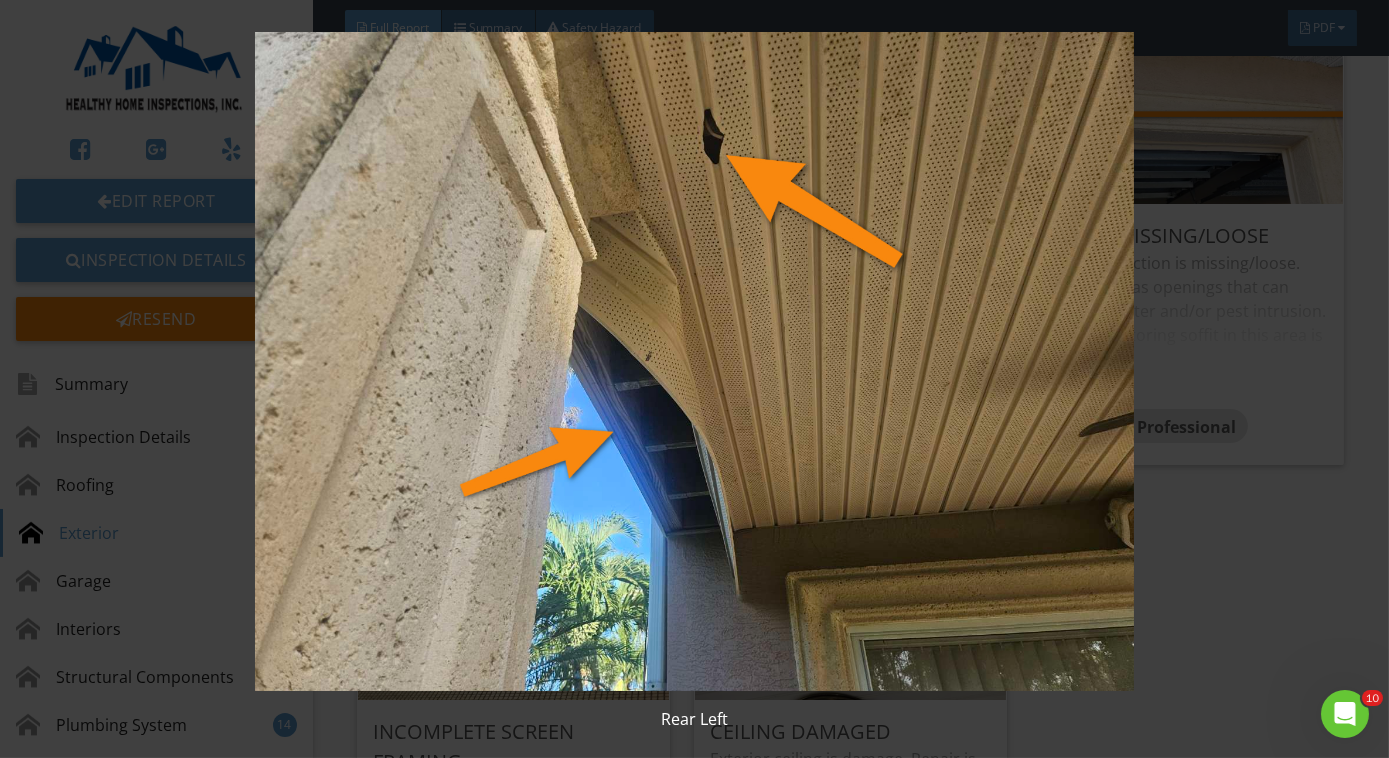 click at bounding box center (694, 361) 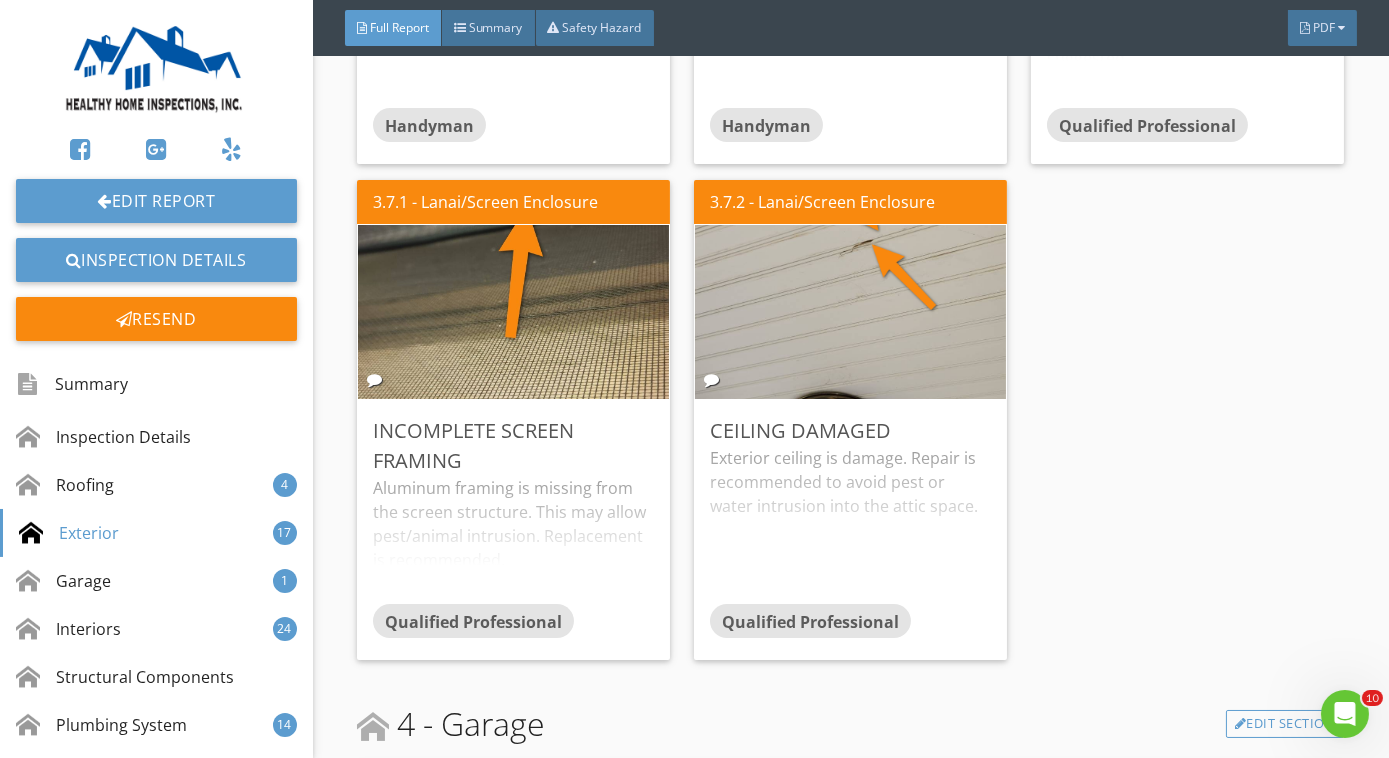 scroll, scrollTop: 5560, scrollLeft: 0, axis: vertical 